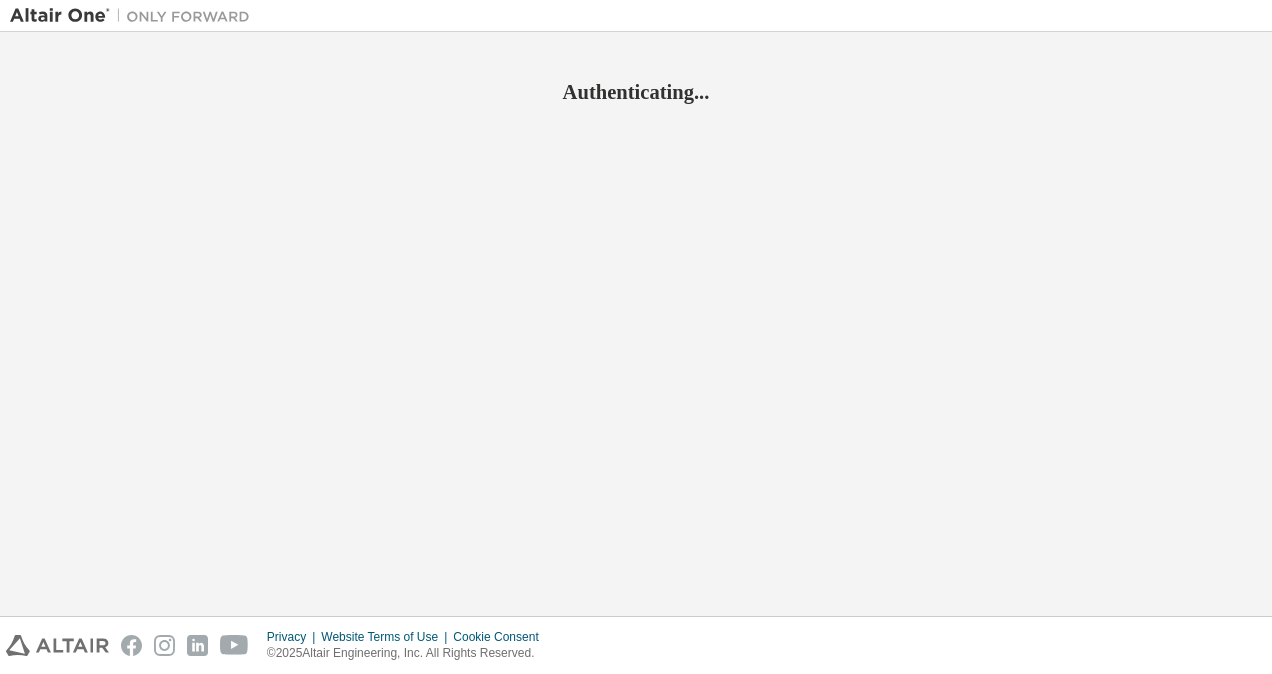 scroll, scrollTop: 0, scrollLeft: 0, axis: both 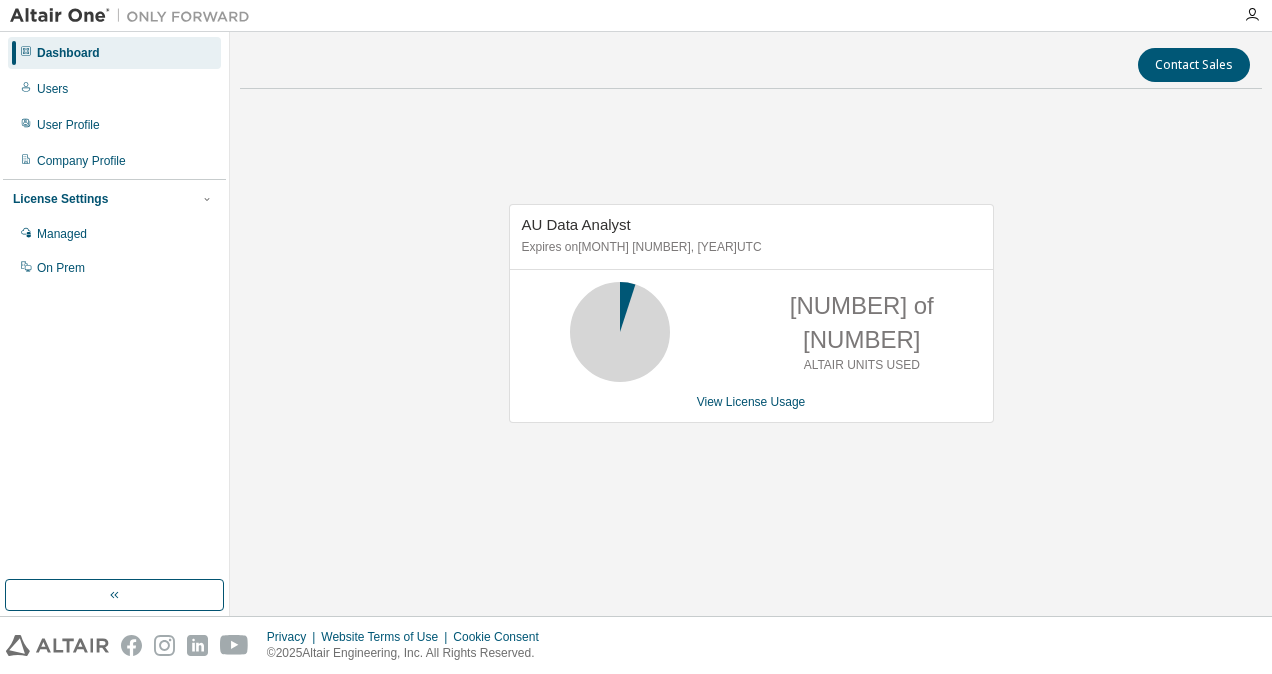 click on "Managed" at bounding box center [62, 234] 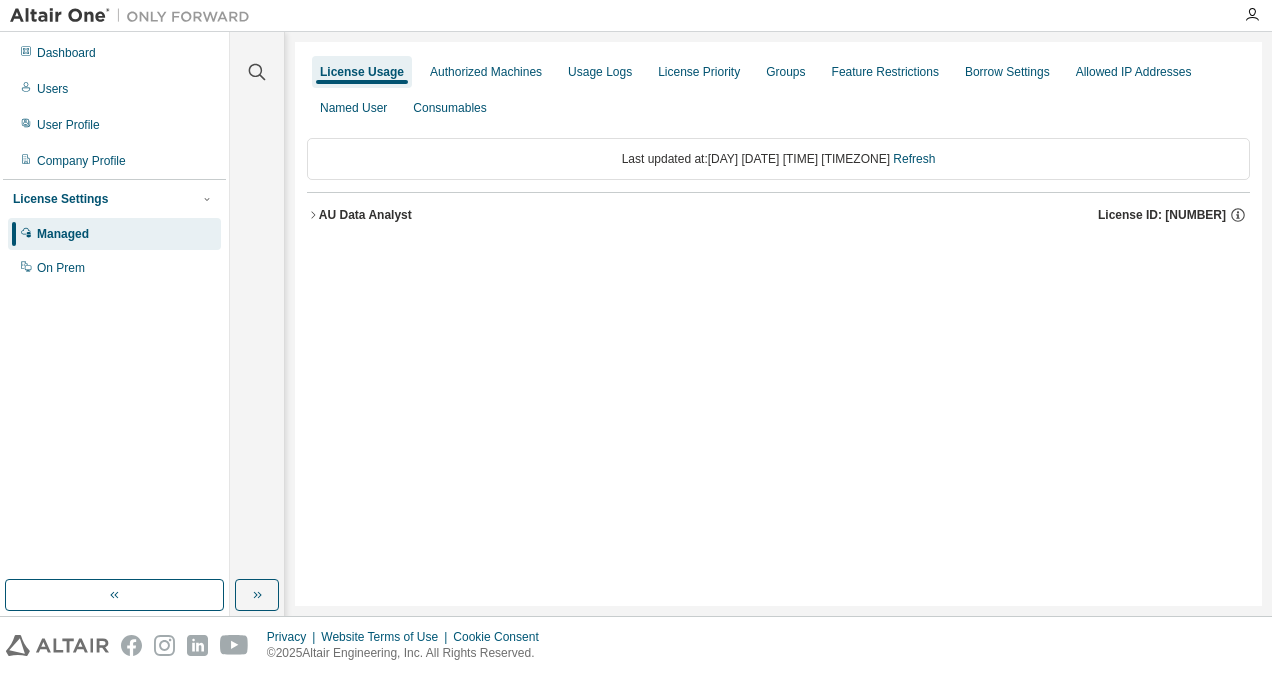 click on "Authorized Machines" at bounding box center (486, 72) 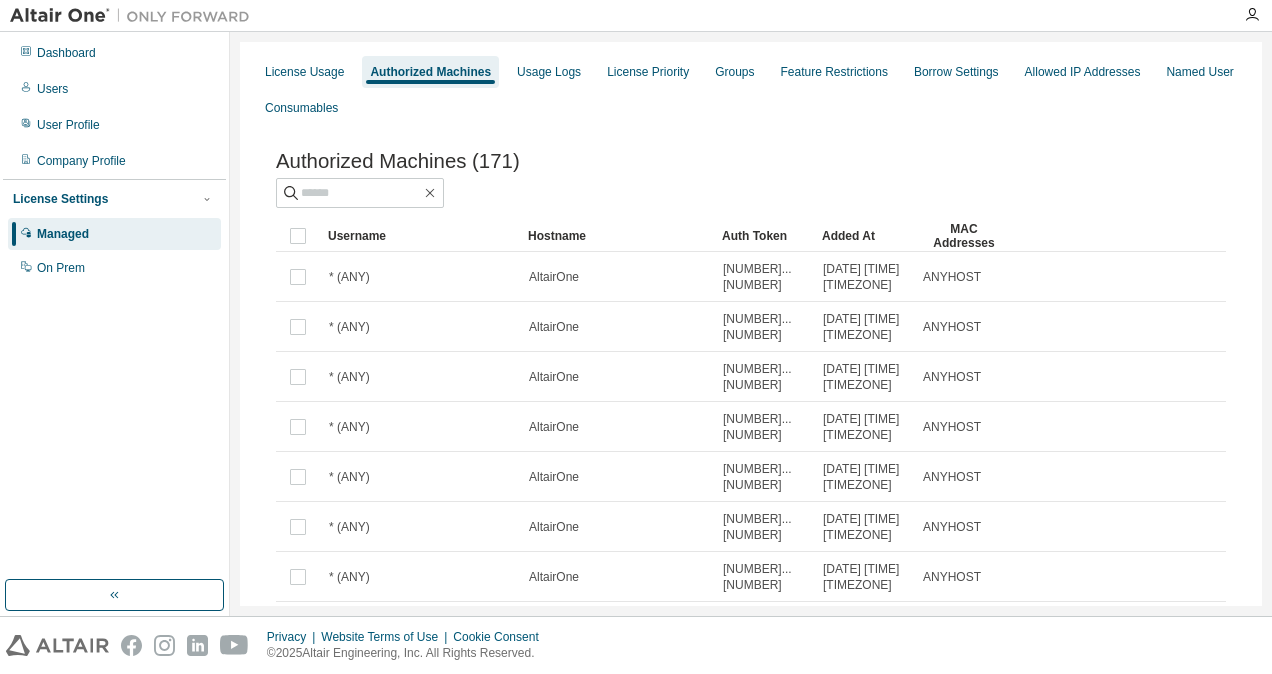 click on "License Usage" at bounding box center [304, 72] 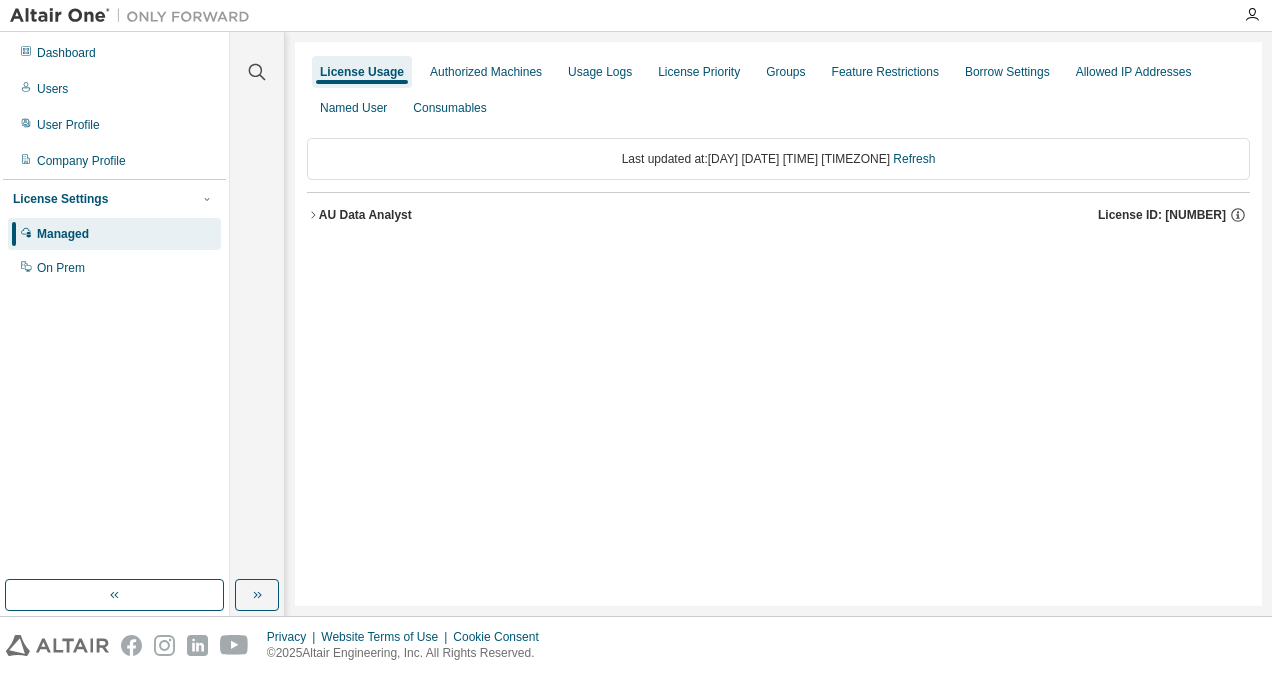 click on "Company Profile" at bounding box center (81, 161) 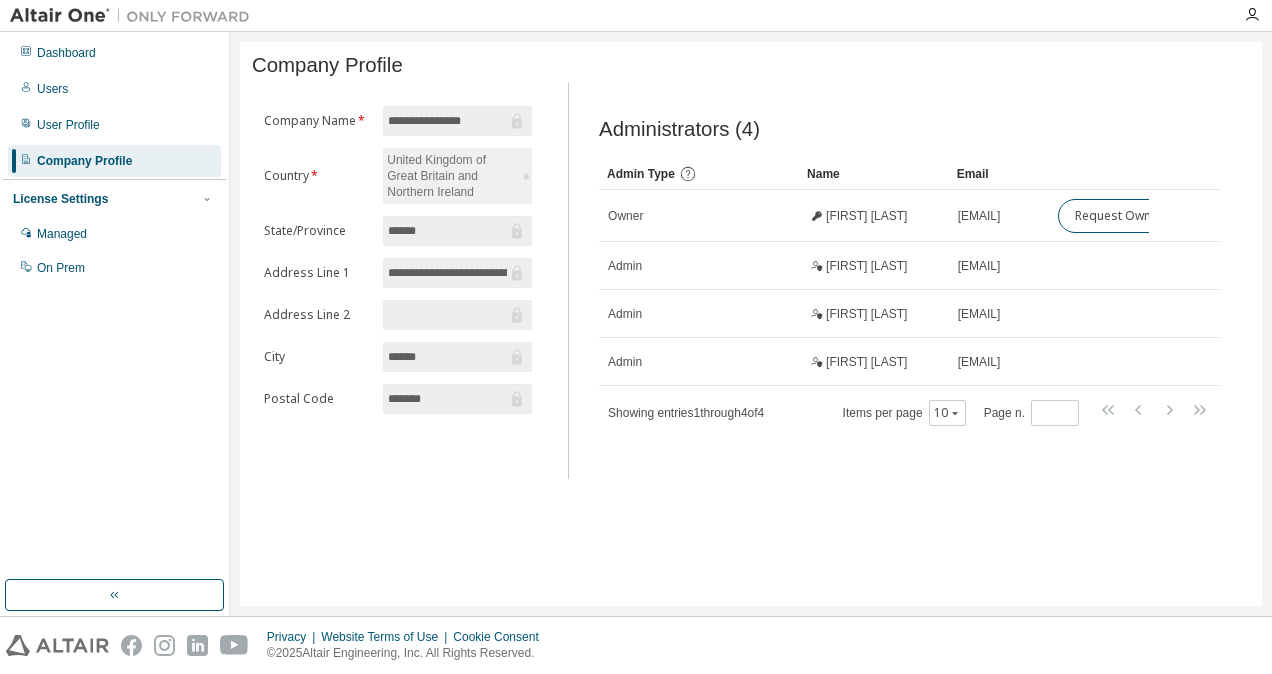 click on "Managed" at bounding box center (114, 234) 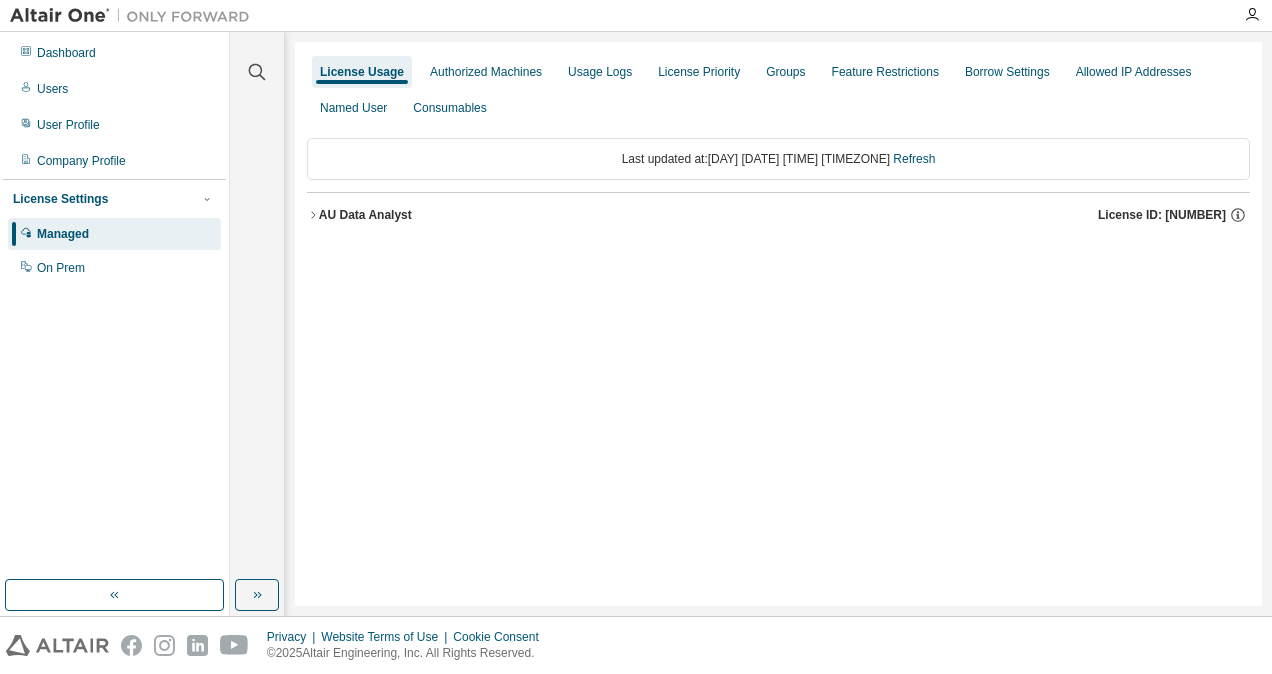 click 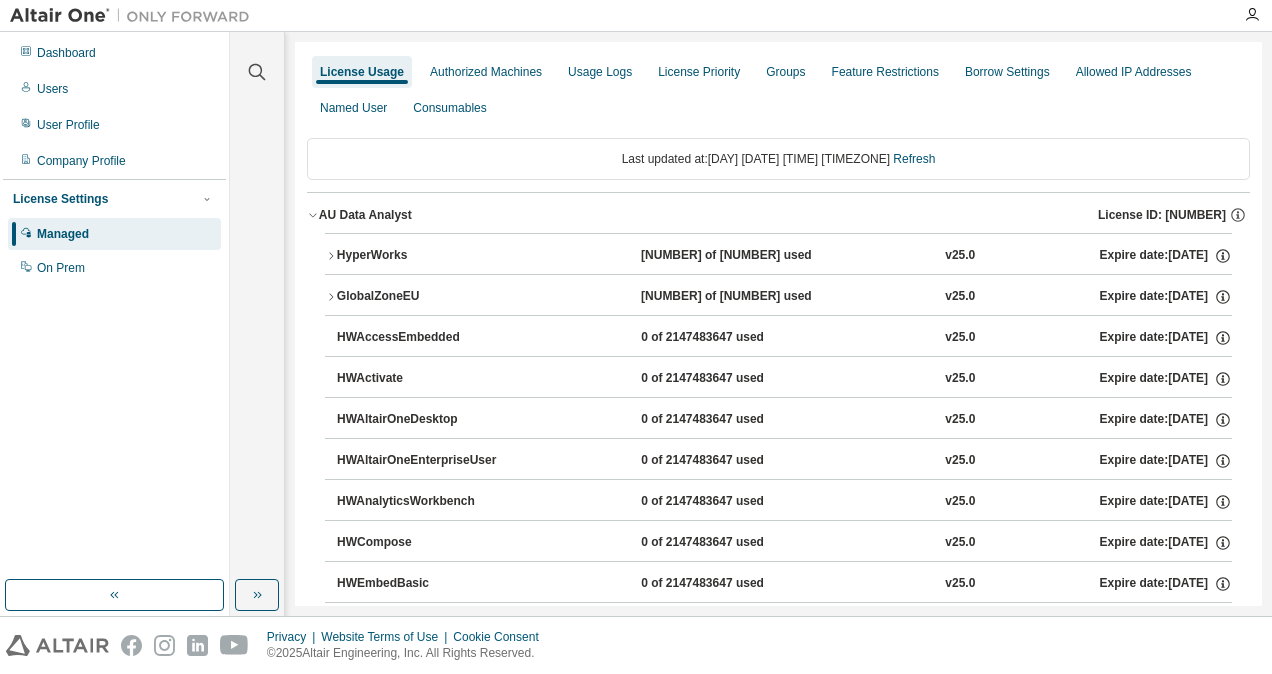 click 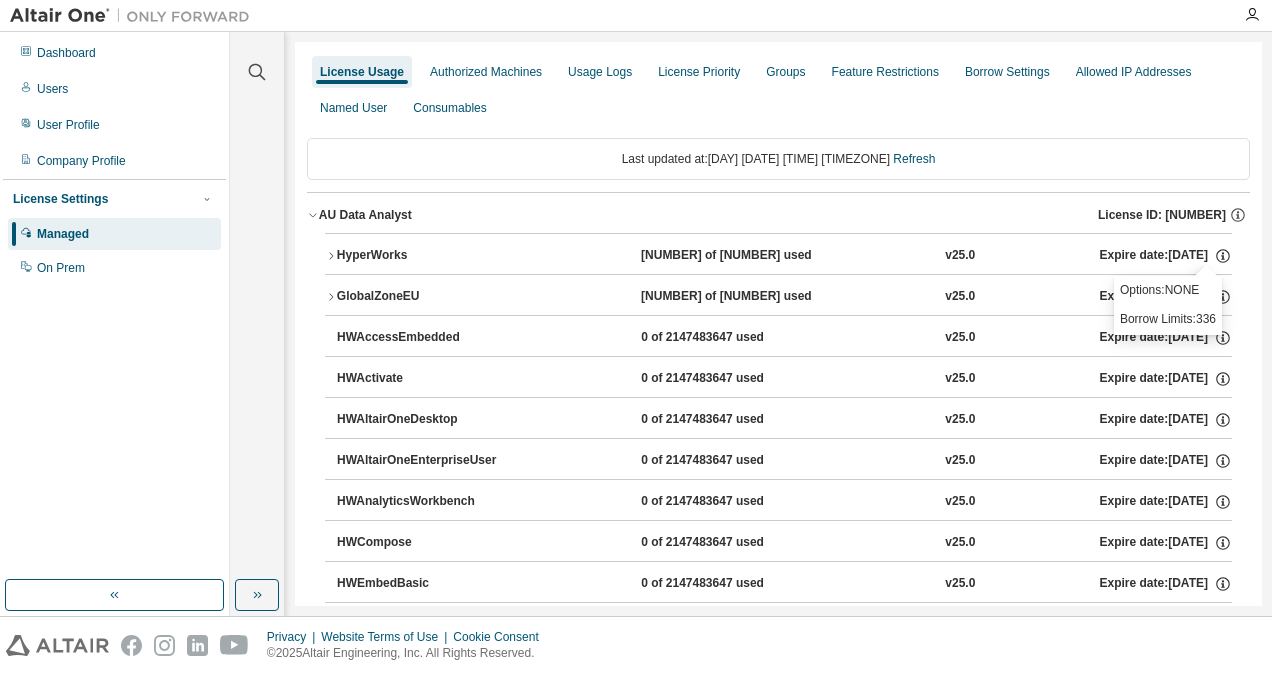 click on "[TEXT] [NUMBER] of [NUMBER] used v25.0 Expire date:  [DATE]" at bounding box center (778, 253) 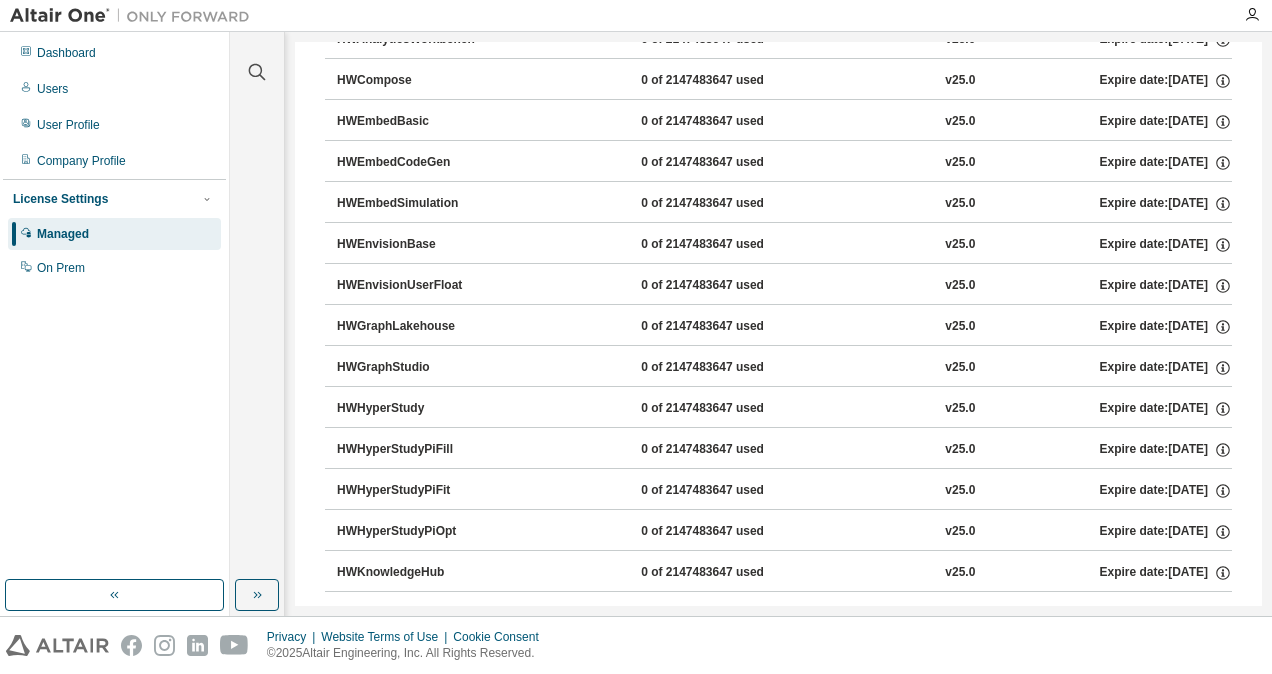 scroll, scrollTop: 706, scrollLeft: 0, axis: vertical 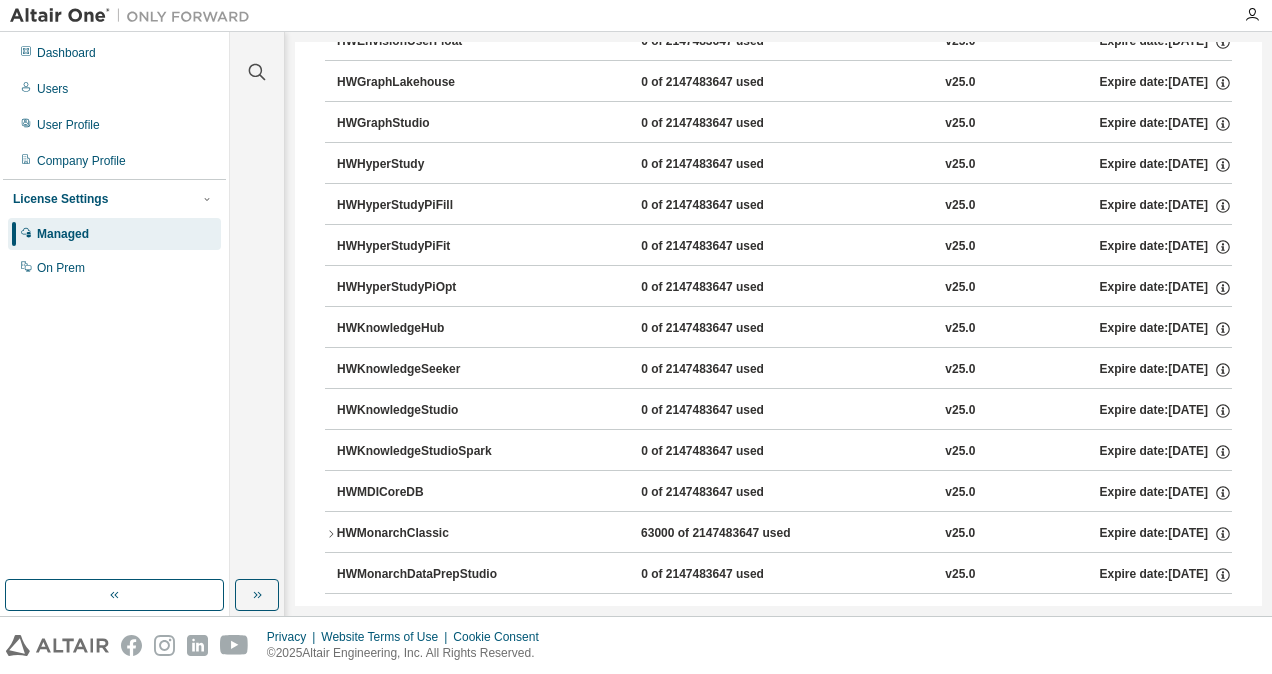 click 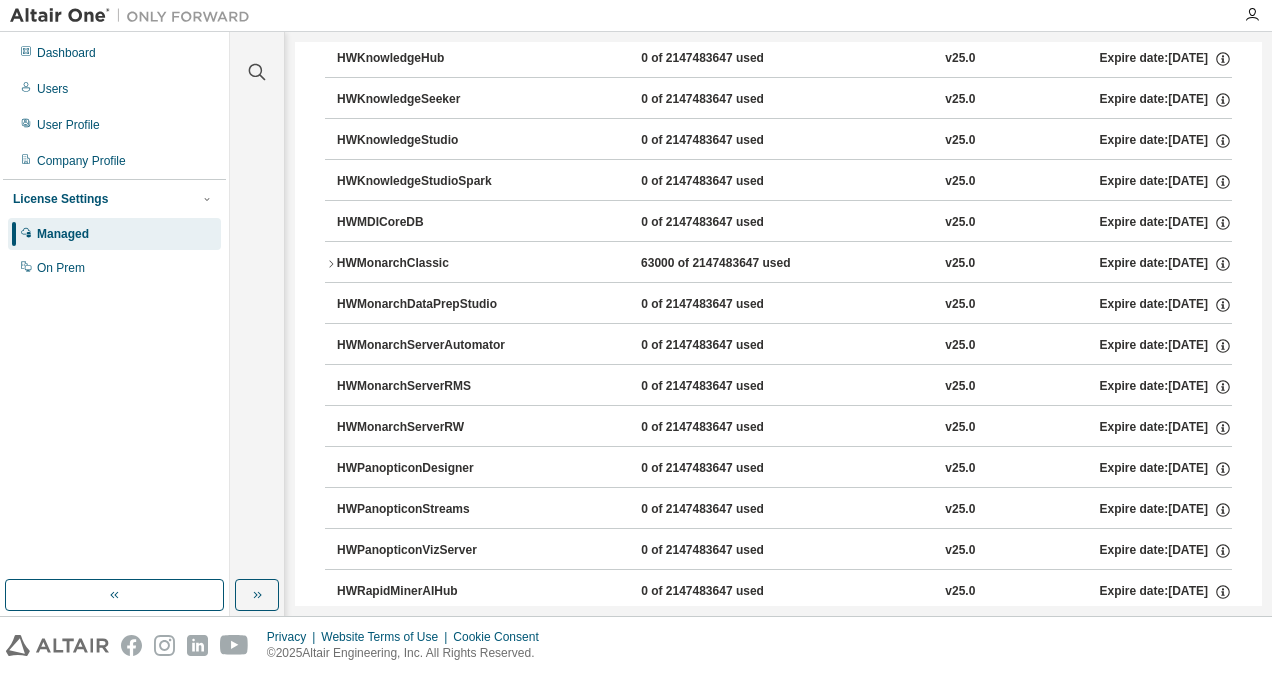 scroll, scrollTop: 906, scrollLeft: 0, axis: vertical 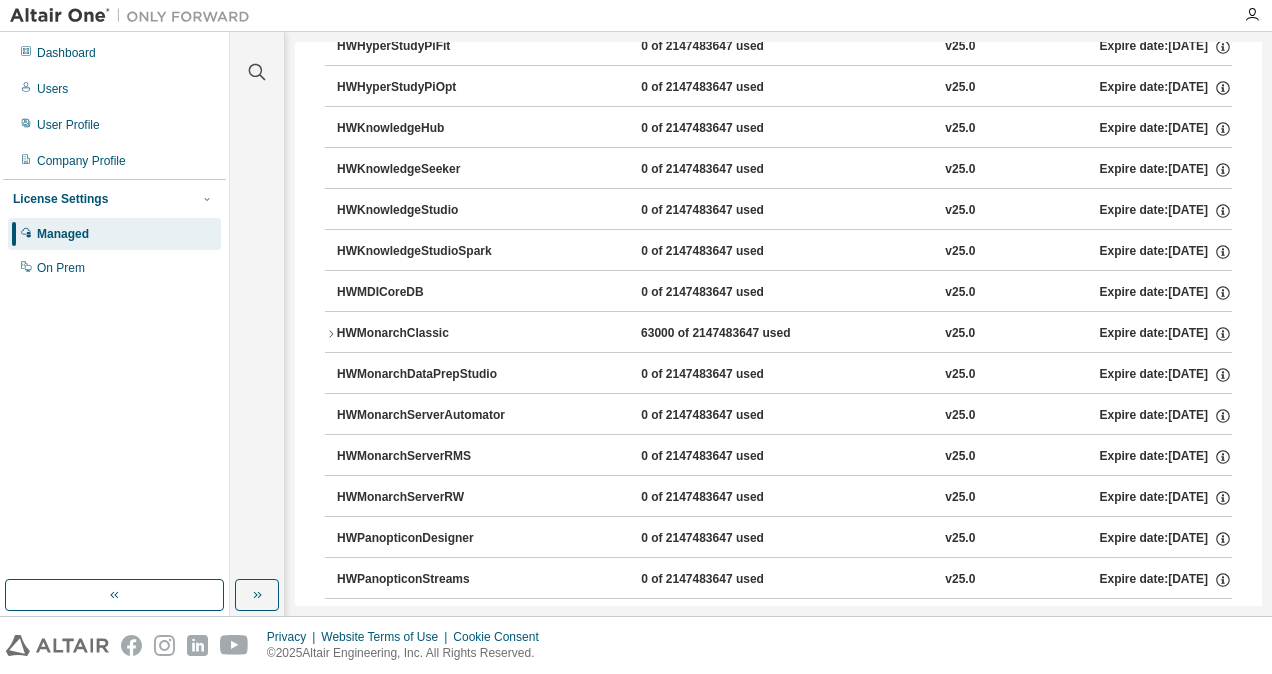 click 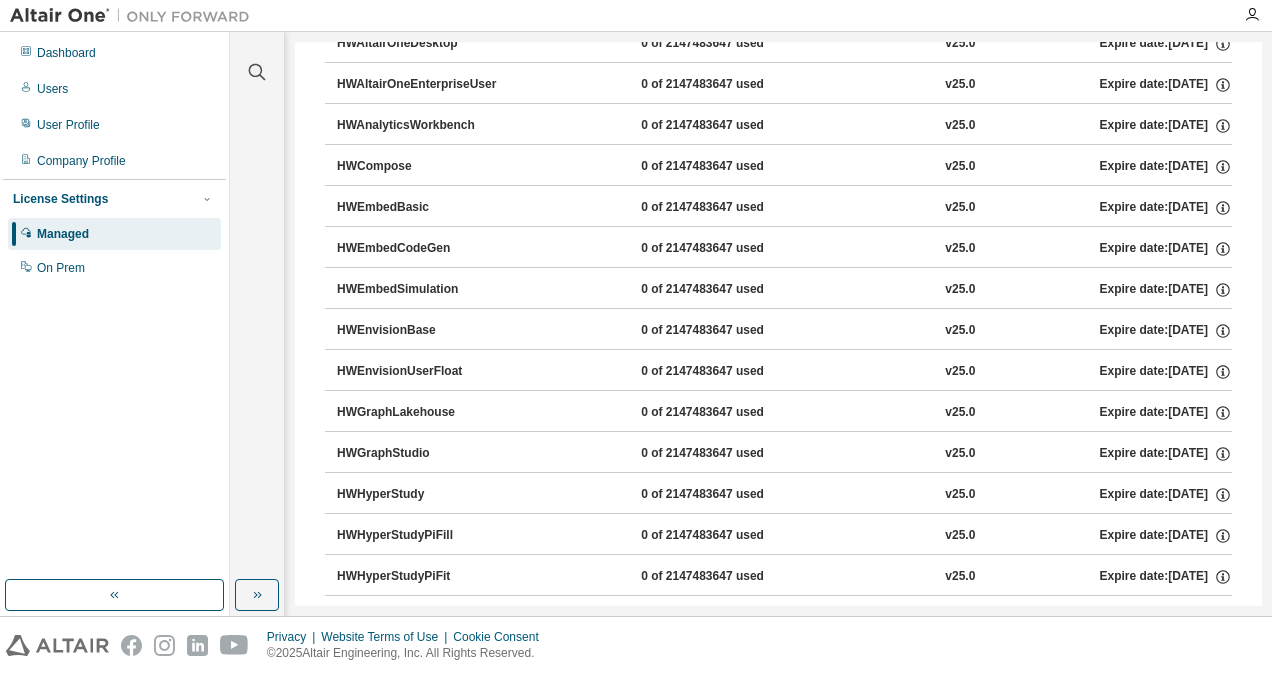 scroll, scrollTop: 0, scrollLeft: 0, axis: both 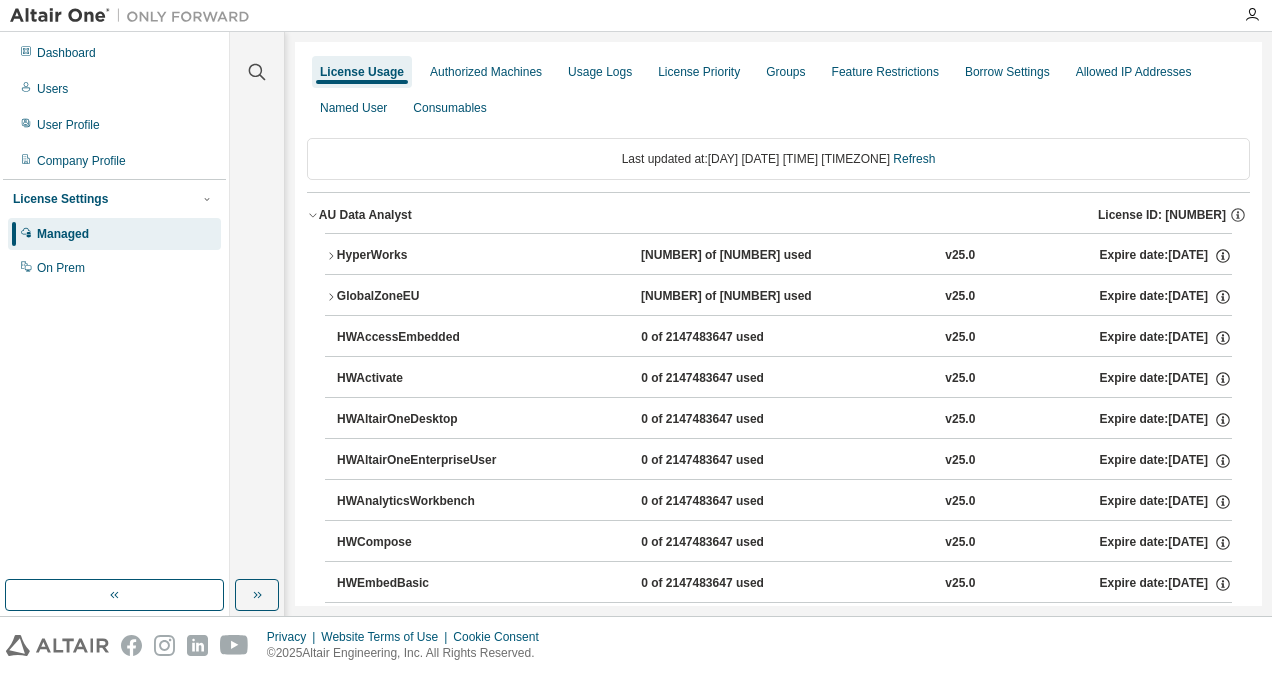 click on "Allowed IP Addresses" at bounding box center (1134, 72) 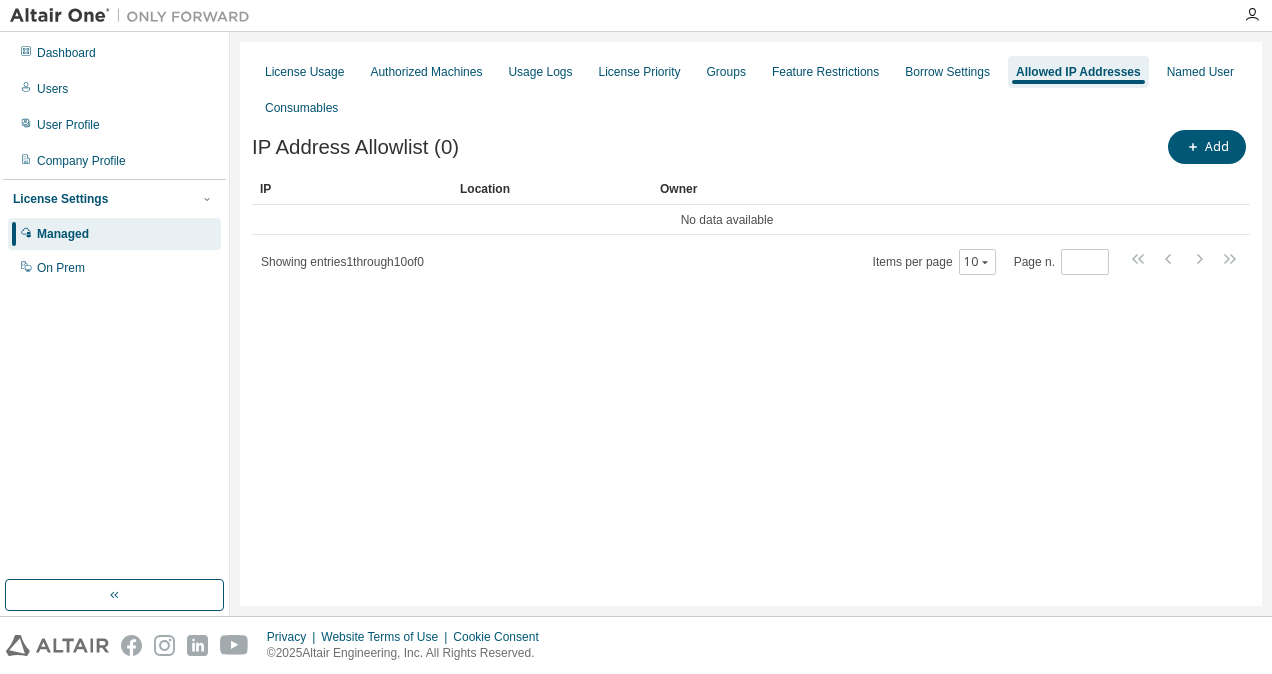 click on "License Usage" at bounding box center (304, 72) 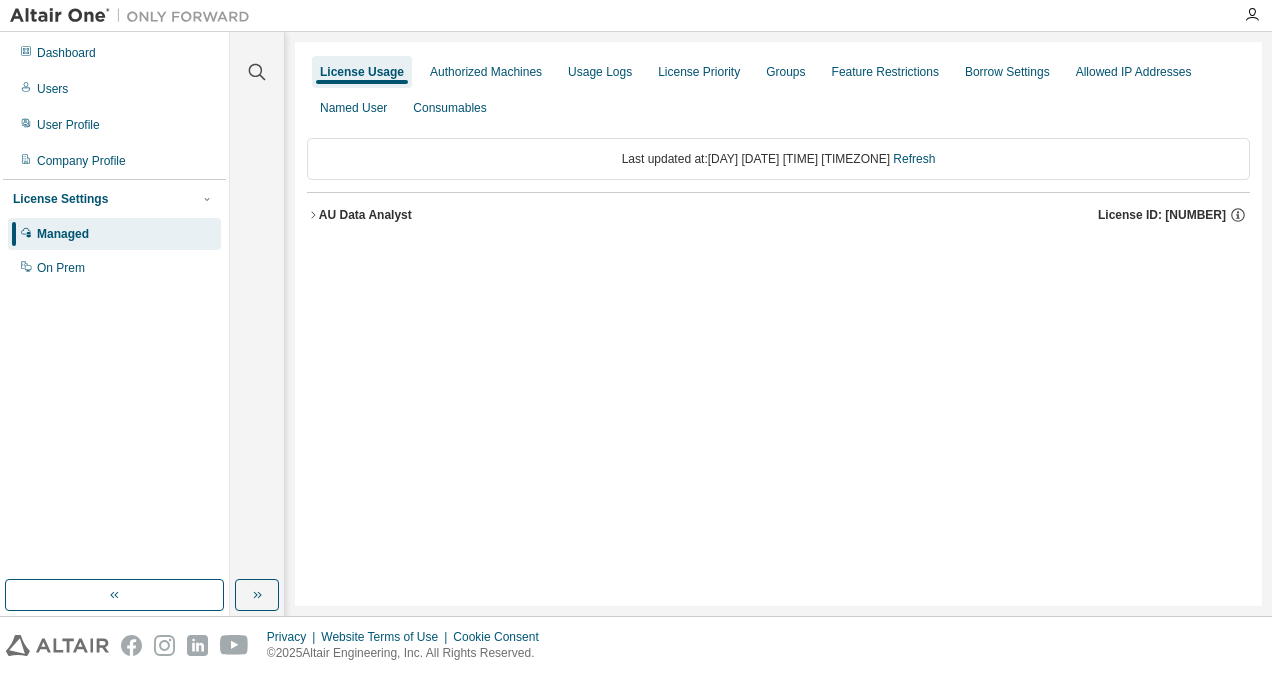 click on "[TEXT] License ID: [NUMBER]" at bounding box center [784, 215] 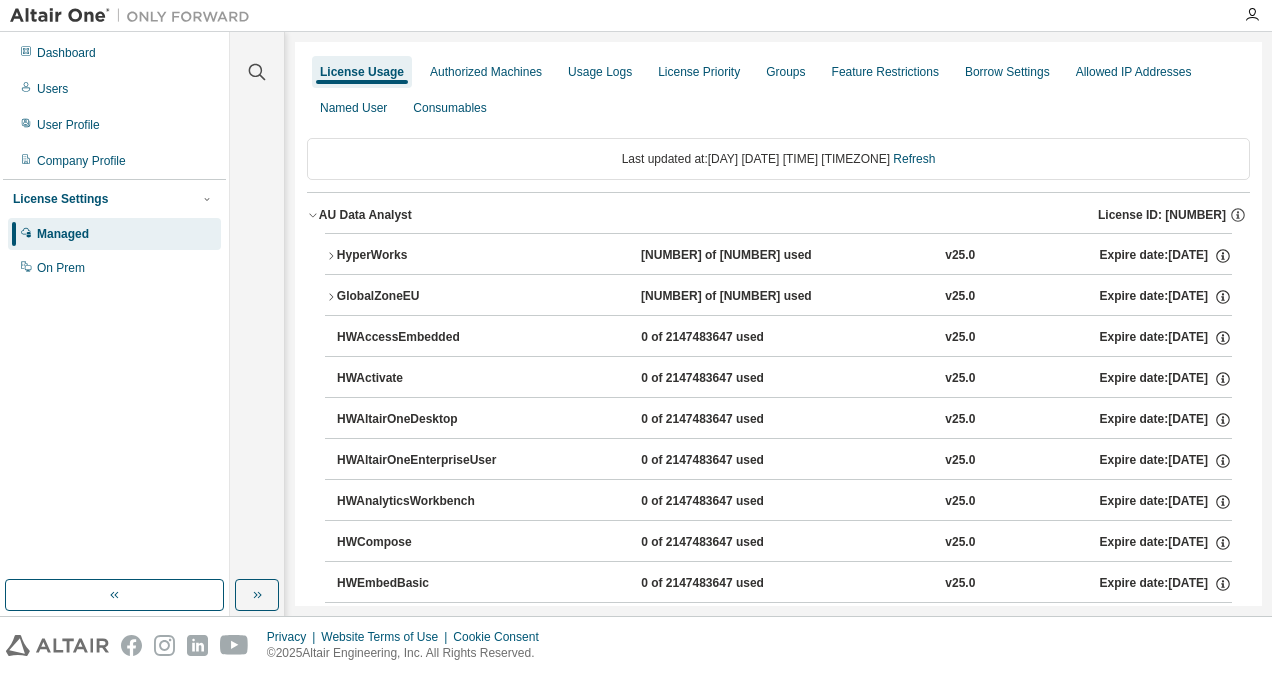 click on "Users" at bounding box center [114, 89] 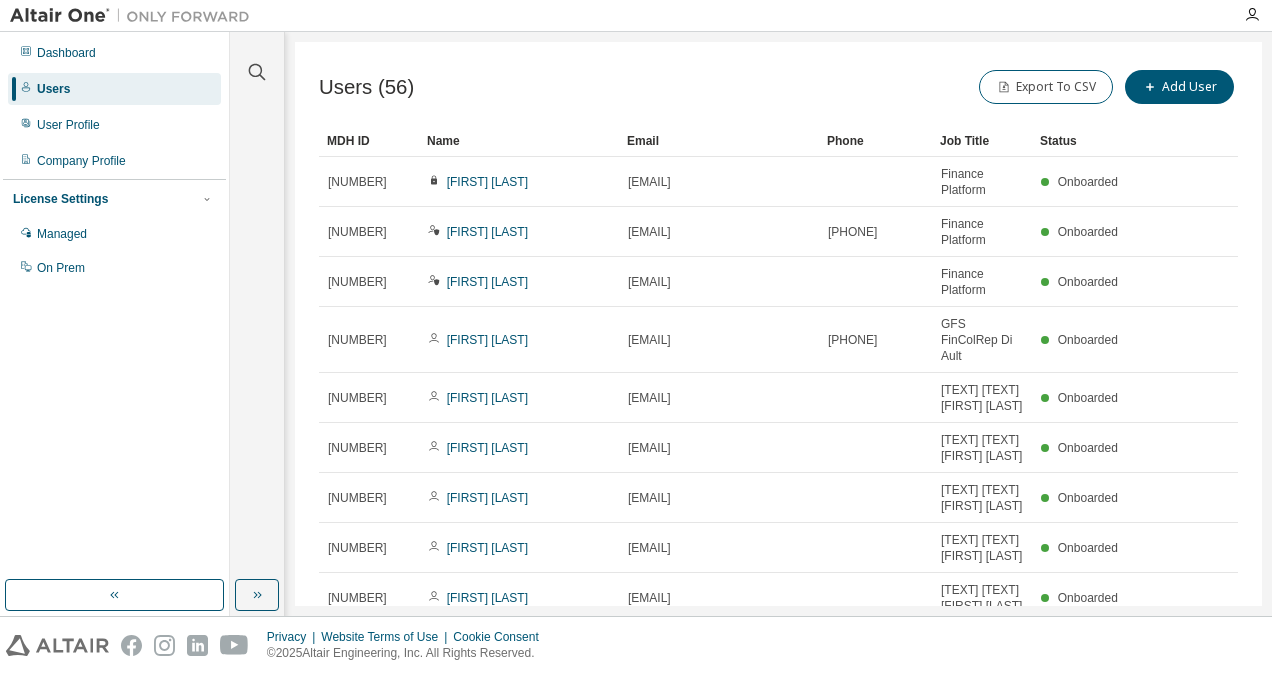 click on "Dashboard" at bounding box center (114, 53) 